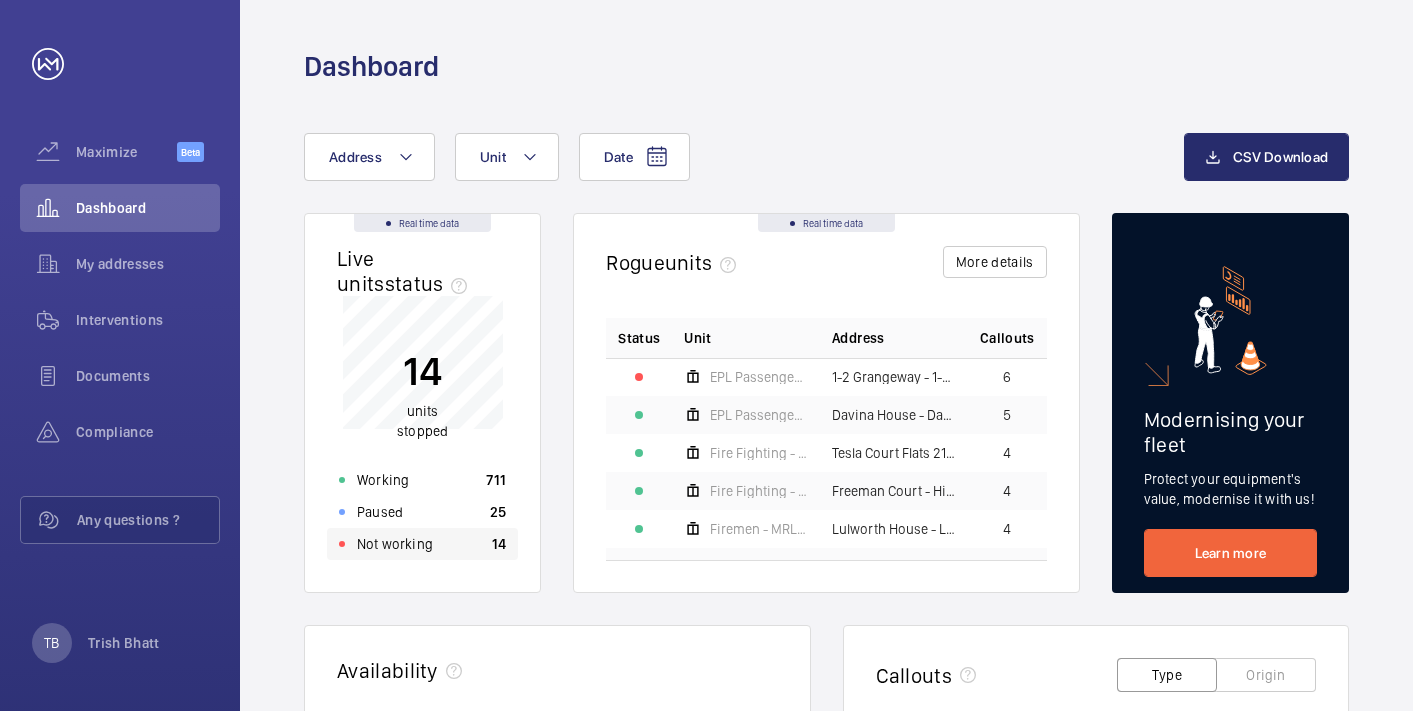 scroll, scrollTop: 0, scrollLeft: 0, axis: both 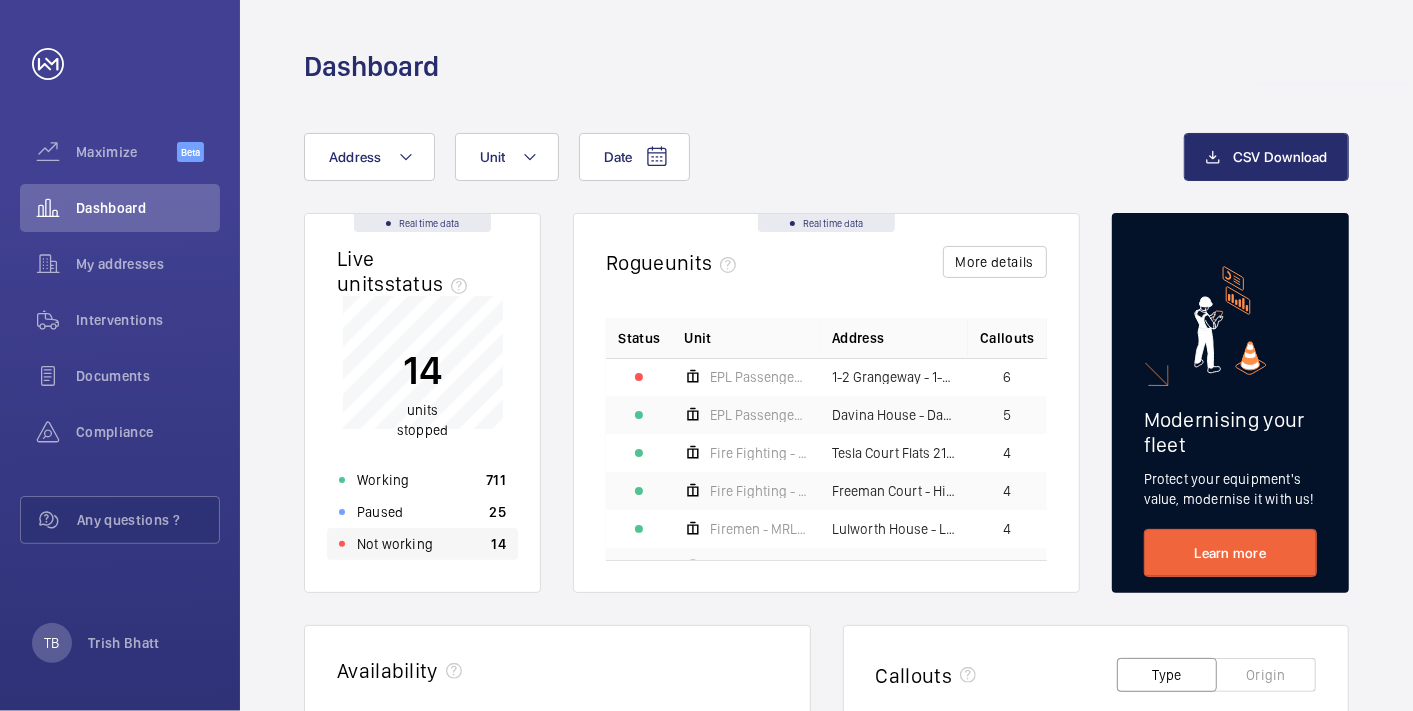 click on "Not working 14" 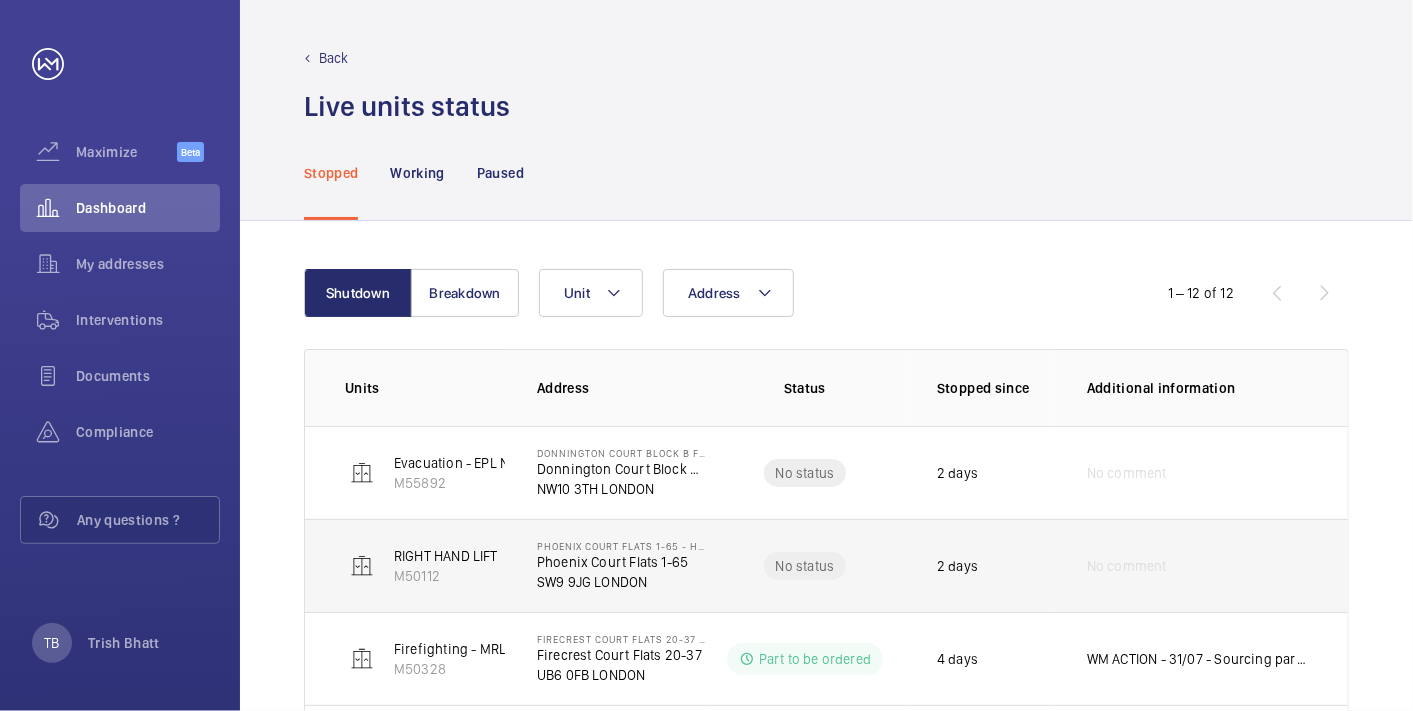 scroll, scrollTop: 874, scrollLeft: 0, axis: vertical 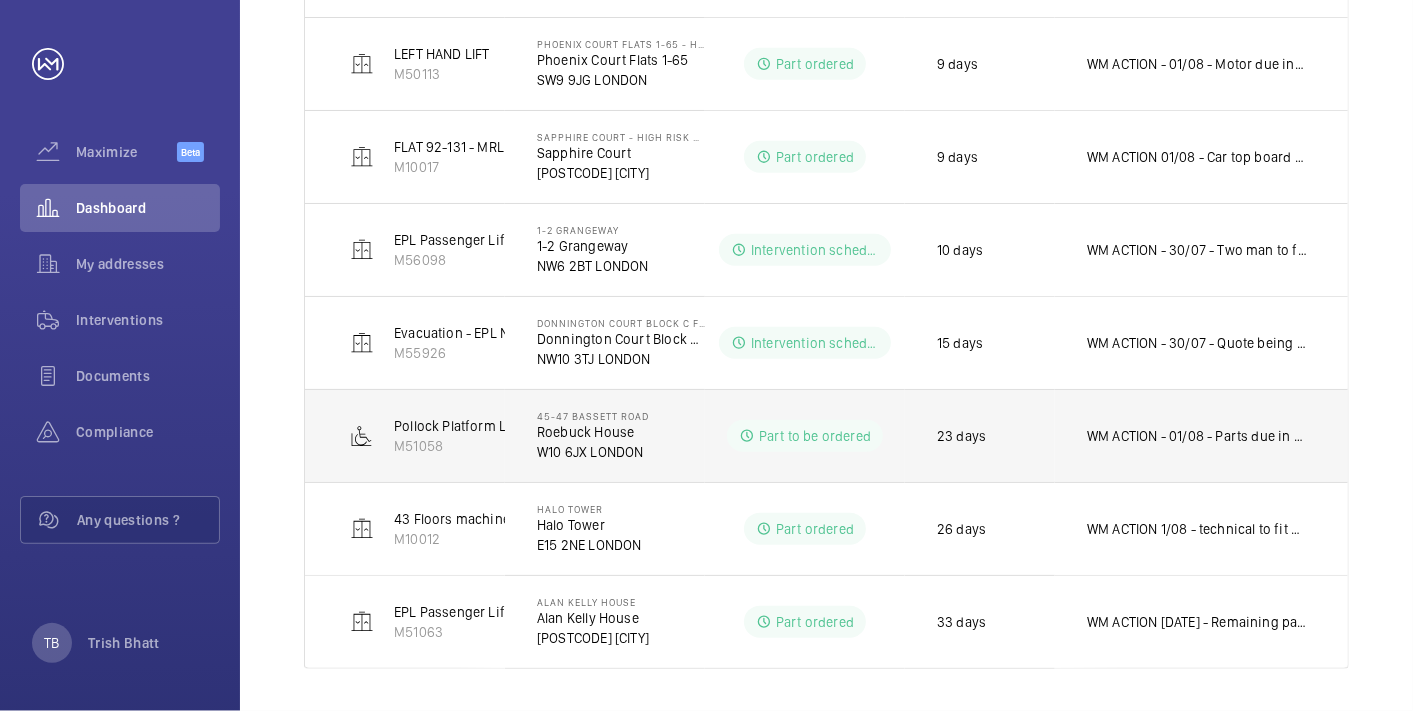 click on "WM ACTION - 01/08 - Parts due in Wednesday
30/07 - Parts due in Wednesday 6th
28/07 - chased supplier, will escalate this further
25/07 - Awaiting eta on parts
22/07 - Speaking with manufactures direct.
21/07 - Lock and prong required, chasing eta" 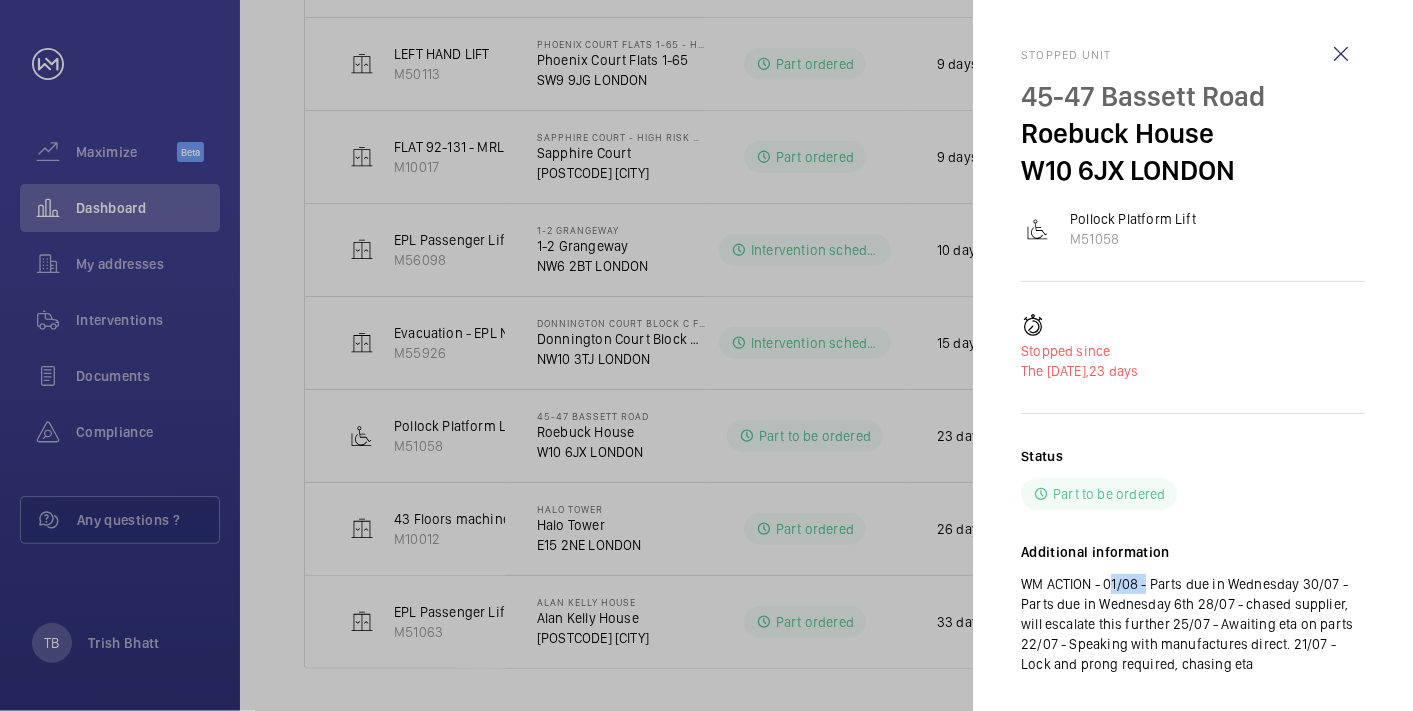 drag, startPoint x: 1106, startPoint y: 582, endPoint x: 1157, endPoint y: 582, distance: 51 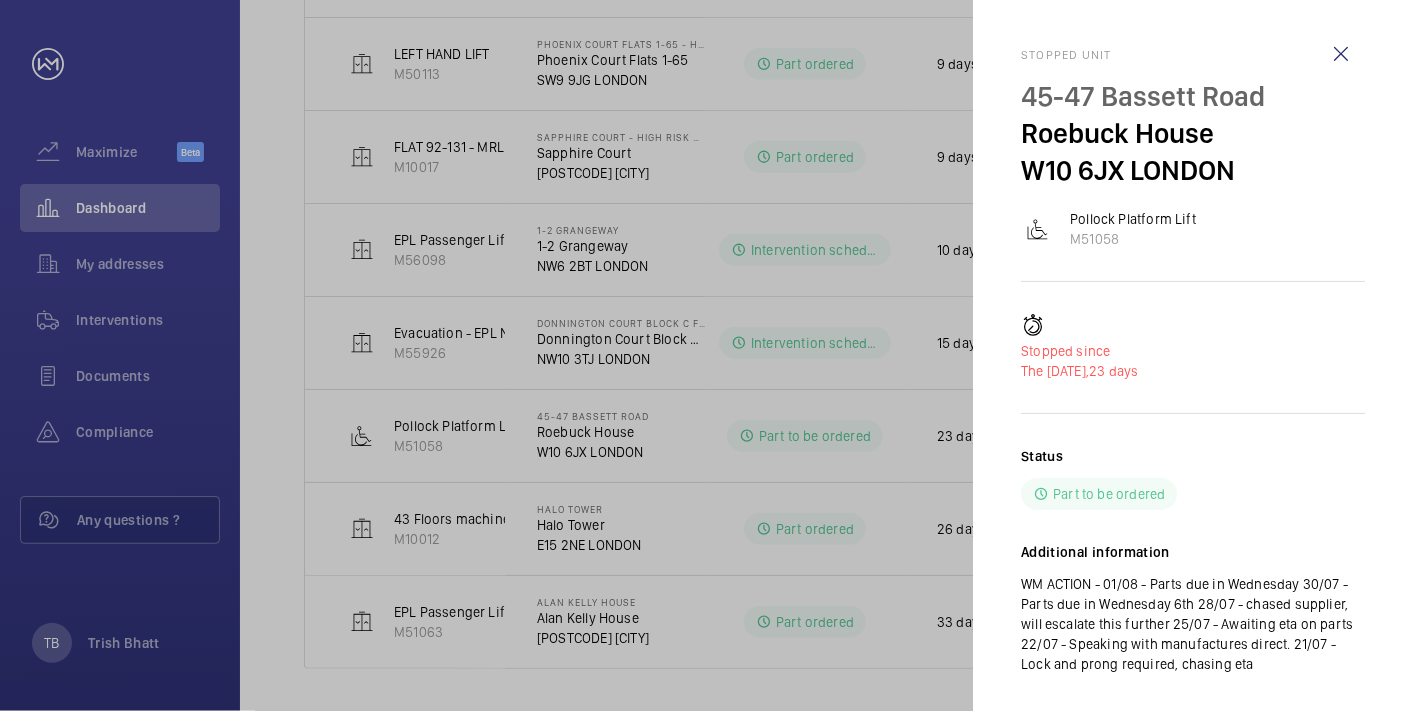 drag, startPoint x: 1157, startPoint y: 582, endPoint x: 1194, endPoint y: 581, distance: 37.01351 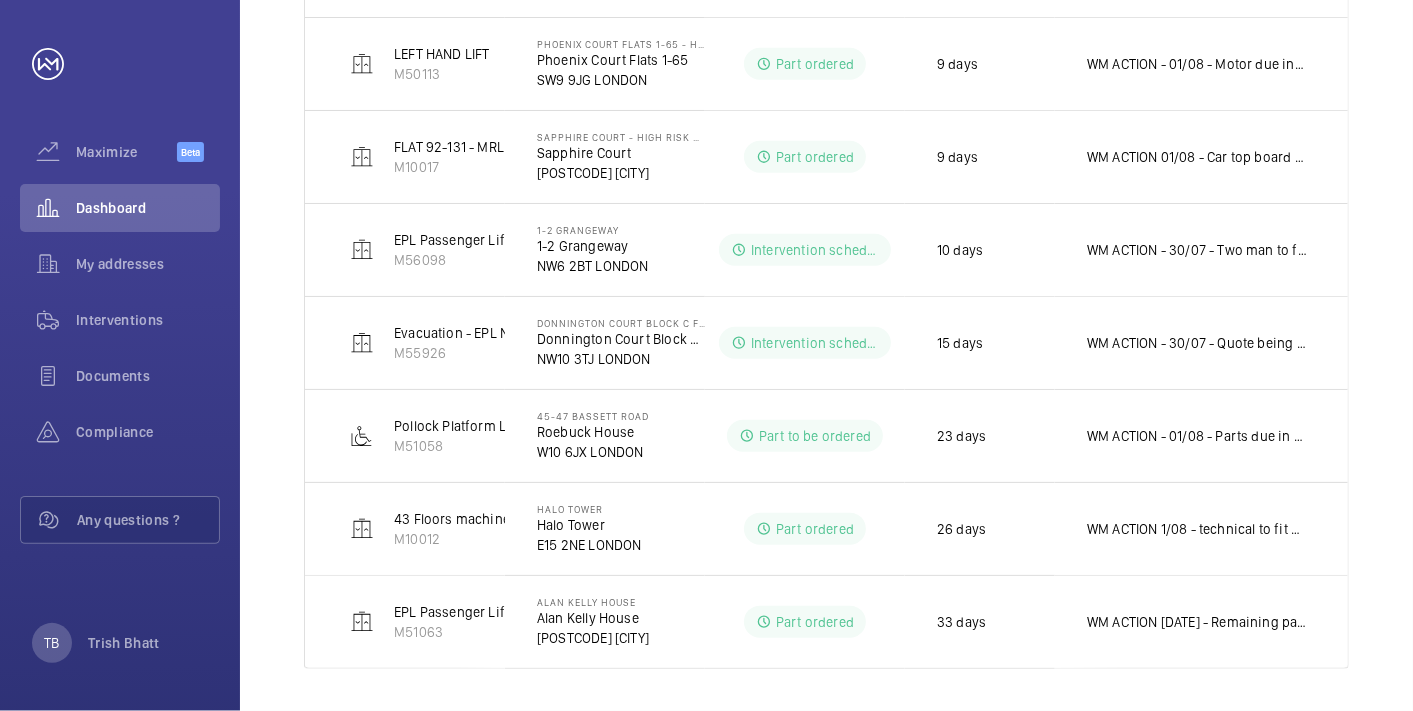 click on "Shutdown Breakdown Address Unit 1 – 12 of 12 Units Address Status Stopped since Additional information Evacuation - EPL No 2 Flats 22-44 Block B M55892 Donnington Court Block B Flats 22-44 - High Risk Building Donnington Court Block B Flats 22-44 [POSTCODE] [CITY] No status [NUMBER] days No comment RIGHT HAND LIFT M50112 Phoenix Court Flats 1-65 - High Risk Building Phoenix Court Flats 1-65 [POSTCODE] [CITY] No status [NUMBER] days No comment Firefighting - MRL Passenger Lift M50328 Firecrest Court Flats 20-37 - High Risk Building Firecrest Court Flats 20-37 [POSTCODE] [CITY] Part to be ordered [NUMBER] days WM ACTION - [DATE] - Sourcing part and eta
[DATE] - Attended site, New transformer is required. EPL Flats 2-14 Block B M50011 San House Flats 2-14 Block B San House Flats 2-14 Block B [POSTCODE] [CITY] Intervention scheduled [NUMBER] days EPL Passenger Lift No 3 40-54 M56091 The Sidings Apartments The Sidings Apartments [POSTCODE] [CITY] Part ordered [NUMBER] days LEFT HAND LIFT M50113" 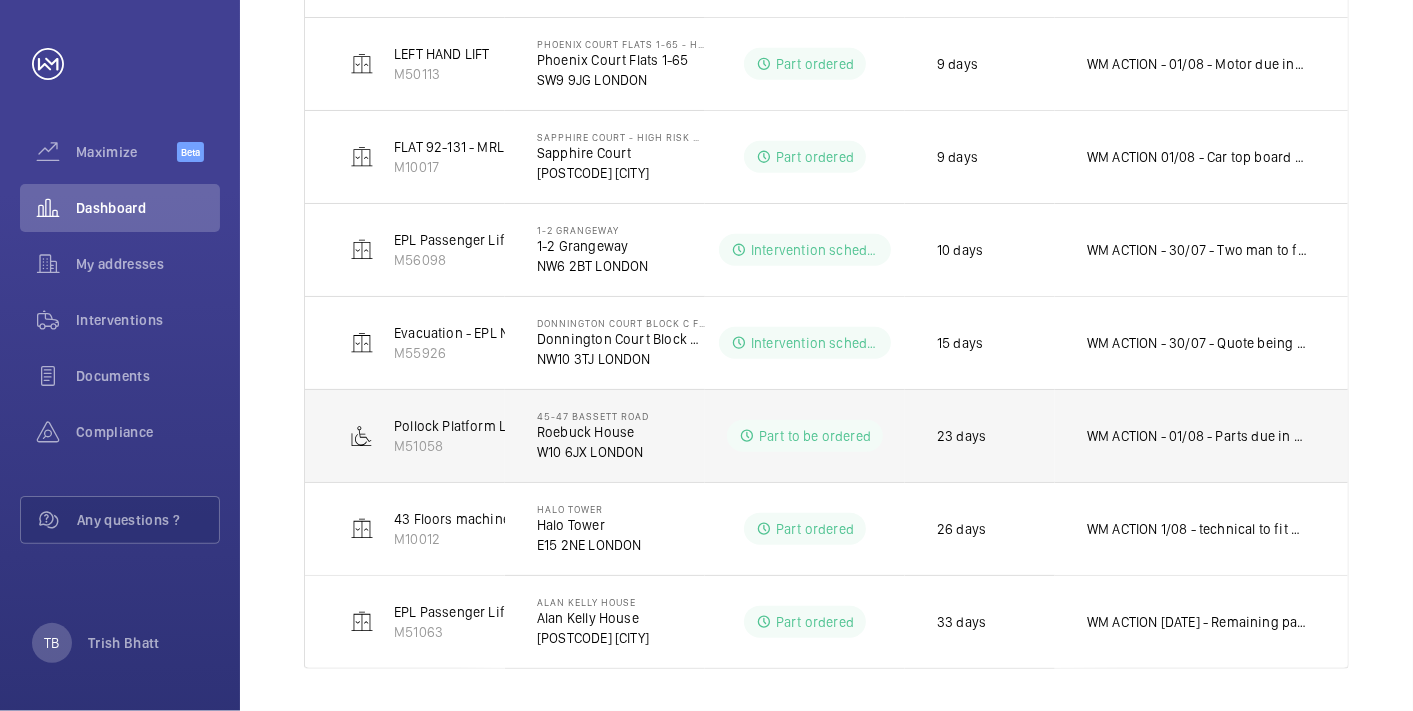 click on "WM ACTION - 01/08 - Parts due in Wednesday
30/07 - Parts due in Wednesday 6th
28/07 - chased supplier, will escalate this further
25/07 - Awaiting eta on parts
22/07 - Speaking with manufactures direct.
21/07 - Lock and prong required, chasing eta" 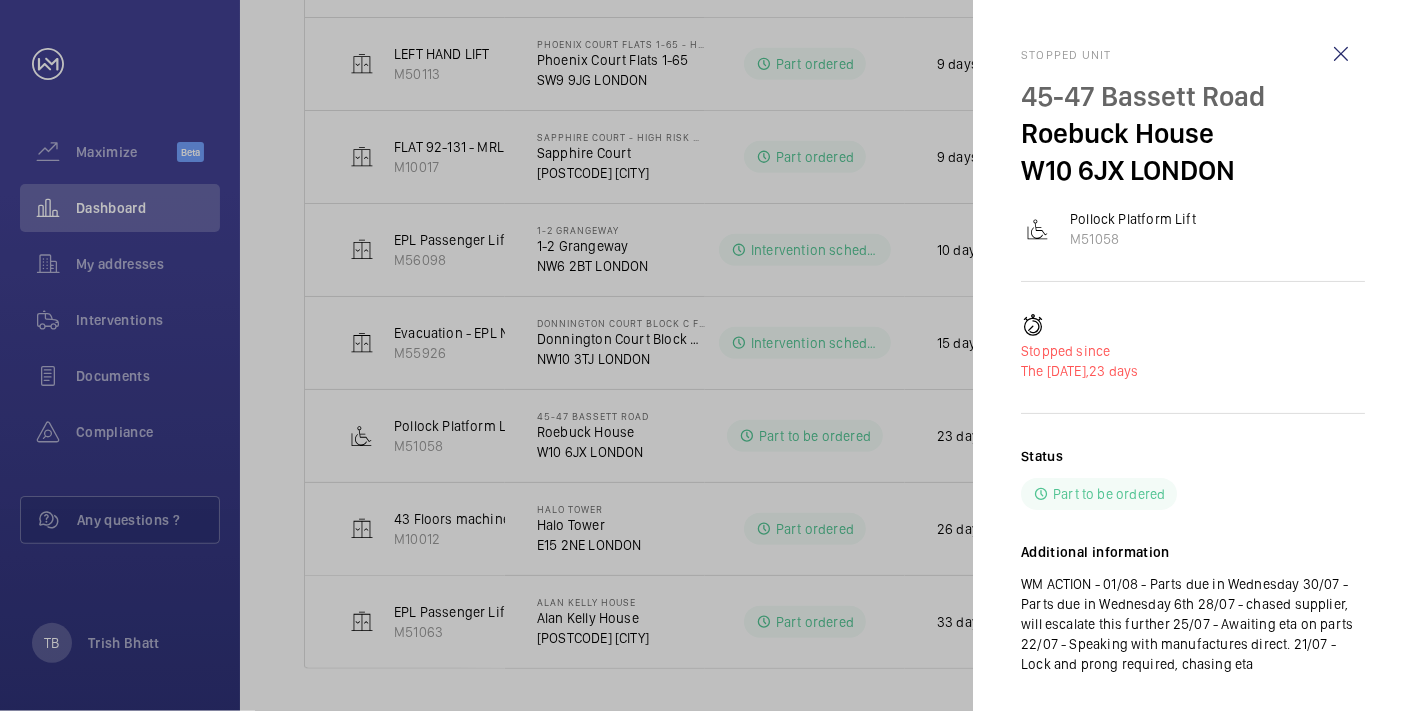 click 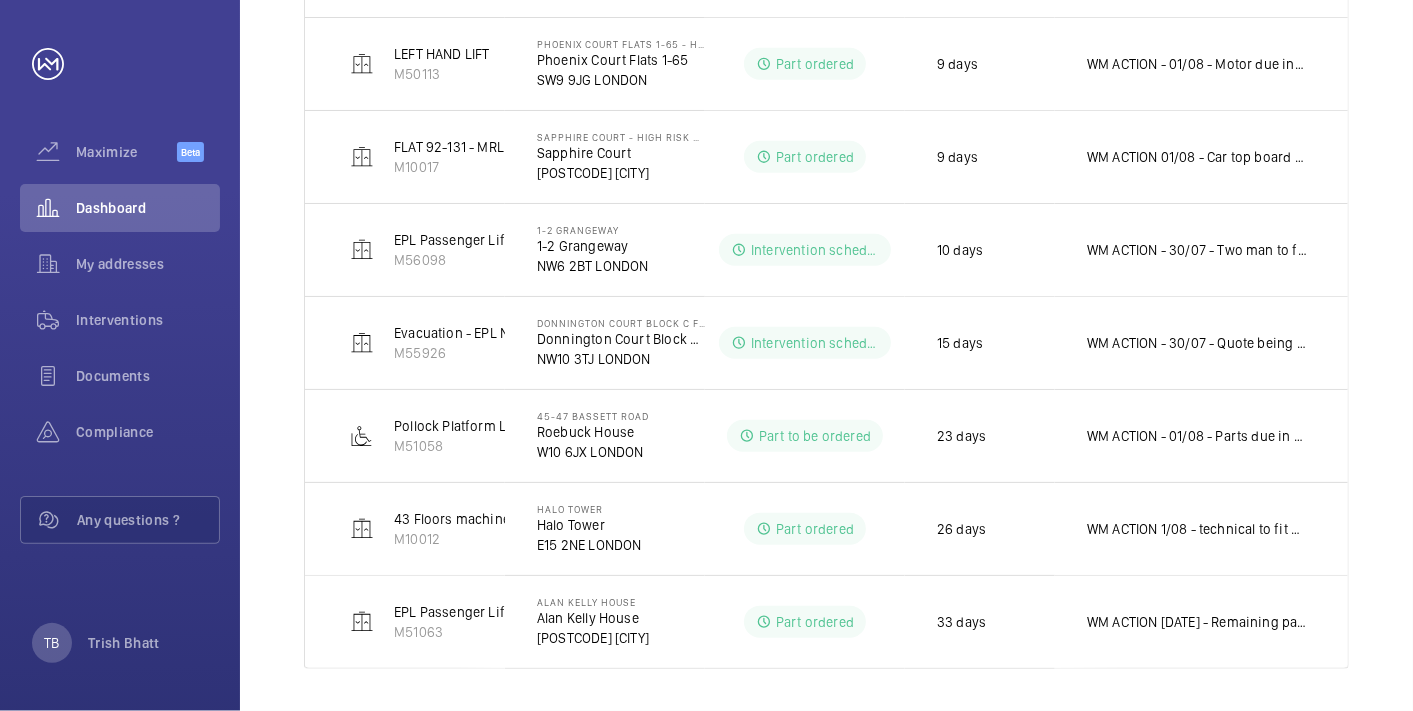 click on "Shutdown Breakdown Address Unit 1 – 12 of 12 Units Address Status Stopped since Additional information Evacuation - EPL No 2 Flats 22-44 Block B M55892 Donnington Court Block B Flats 22-44 - High Risk Building Donnington Court Block B Flats 22-44 [POSTCODE] [CITY] No status [NUMBER] days No comment RIGHT HAND LIFT M50112 Phoenix Court Flats 1-65 - High Risk Building Phoenix Court Flats 1-65 [POSTCODE] [CITY] No status [NUMBER] days No comment Firefighting - MRL Passenger Lift M50328 Firecrest Court Flats 20-37 - High Risk Building Firecrest Court Flats 20-37 [POSTCODE] [CITY] Part to be ordered [NUMBER] days WM ACTION - [DATE] - Sourcing part and eta
[DATE] - Attended site, New transformer is required. EPL Flats 2-14 Block B M50011 San House Flats 2-14 Block B San House Flats 2-14 Block B [POSTCODE] [CITY] Intervention scheduled [NUMBER] days EPL Passenger Lift No 3 40-54 M56091 The Sidings Apartments The Sidings Apartments [POSTCODE] [CITY] Part ordered [NUMBER] days LEFT HAND LIFT M50113" 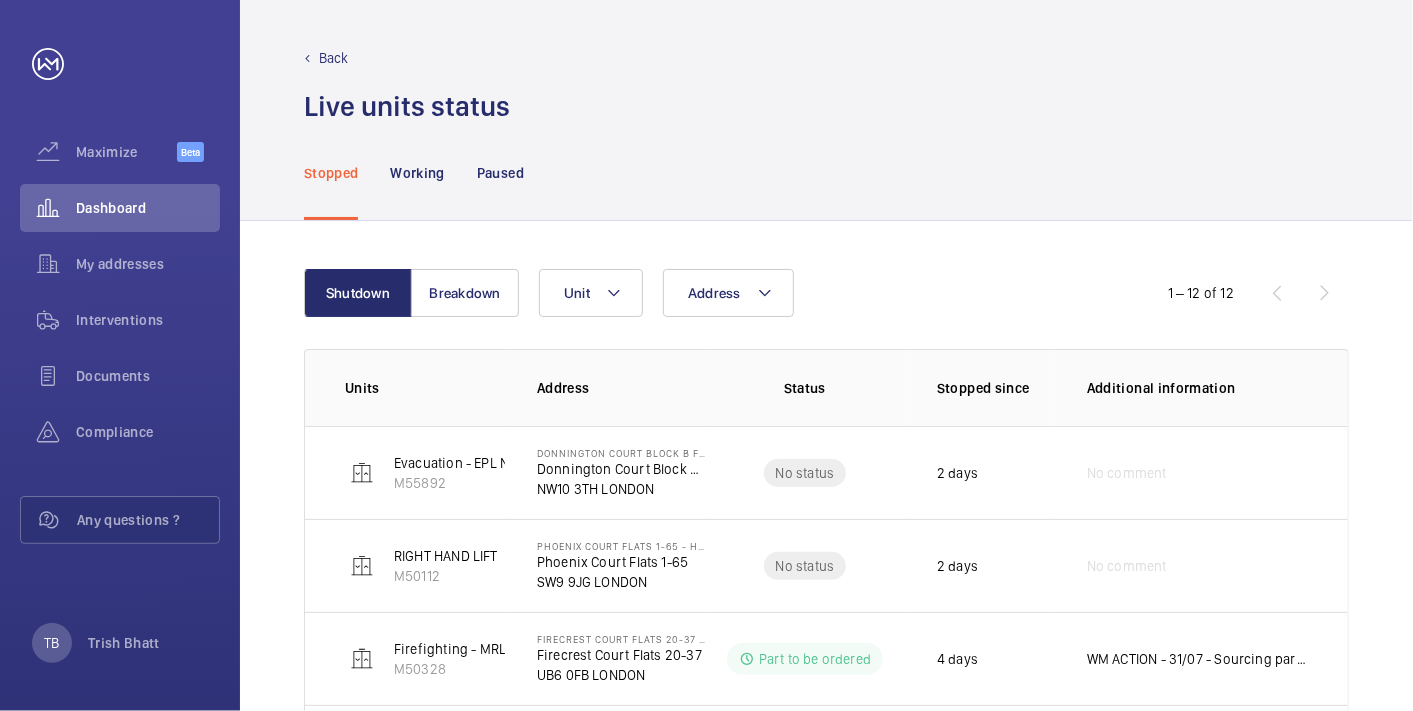 click on "Stopped Working Paused" 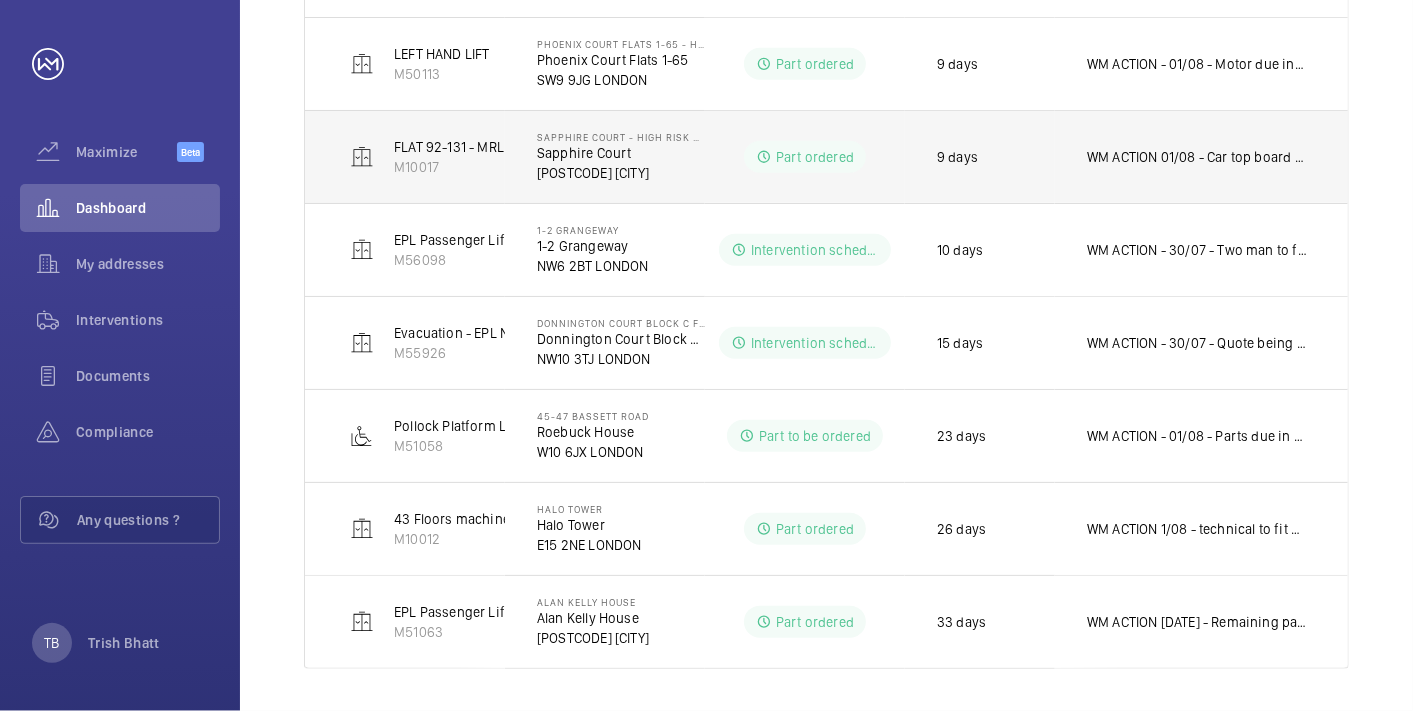 scroll, scrollTop: 0, scrollLeft: 0, axis: both 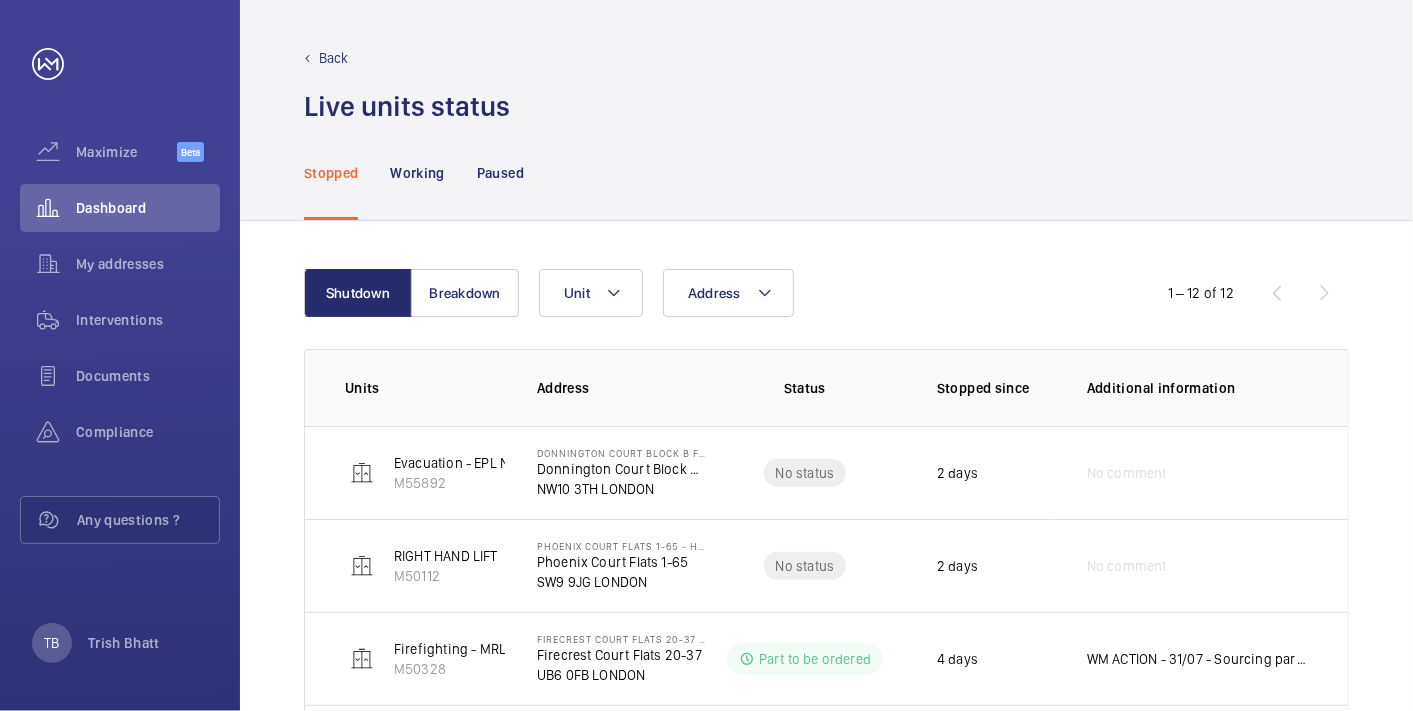 click on "Stopped Working Paused" 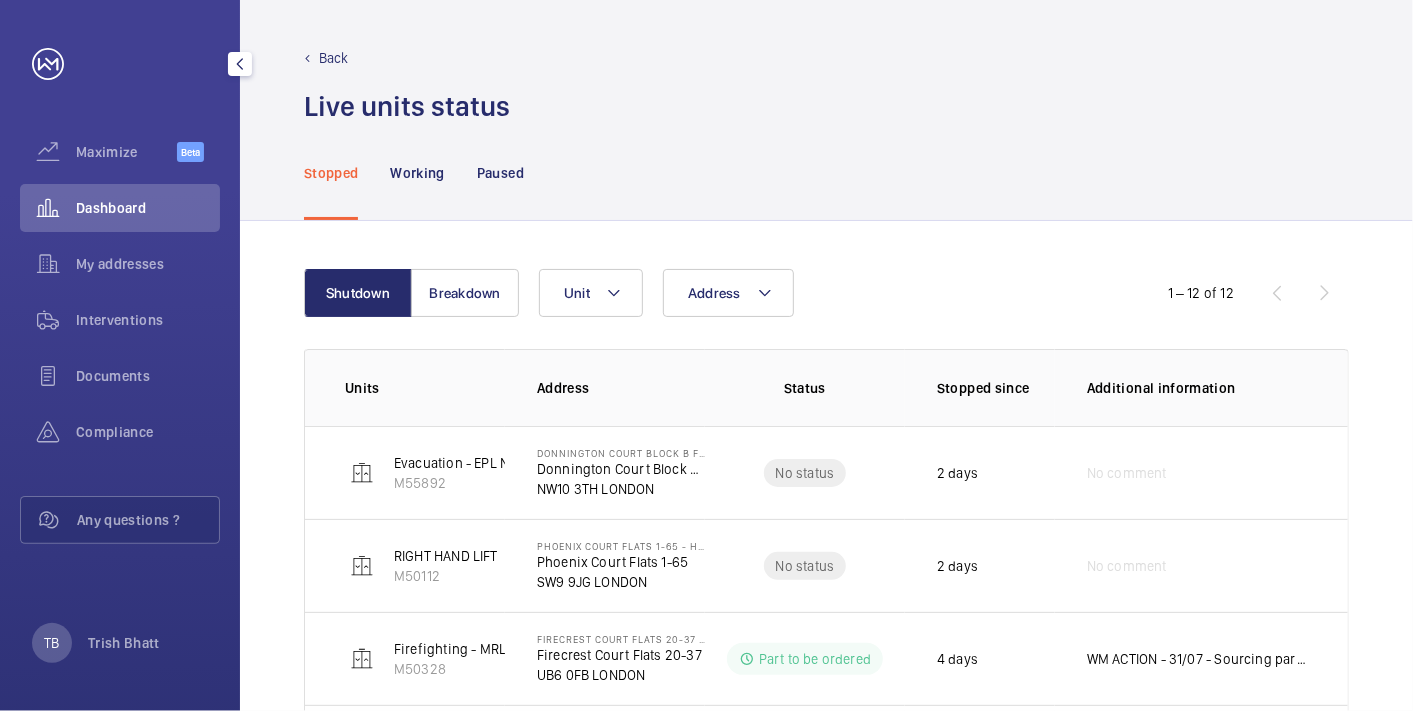 click on "Dashboard" 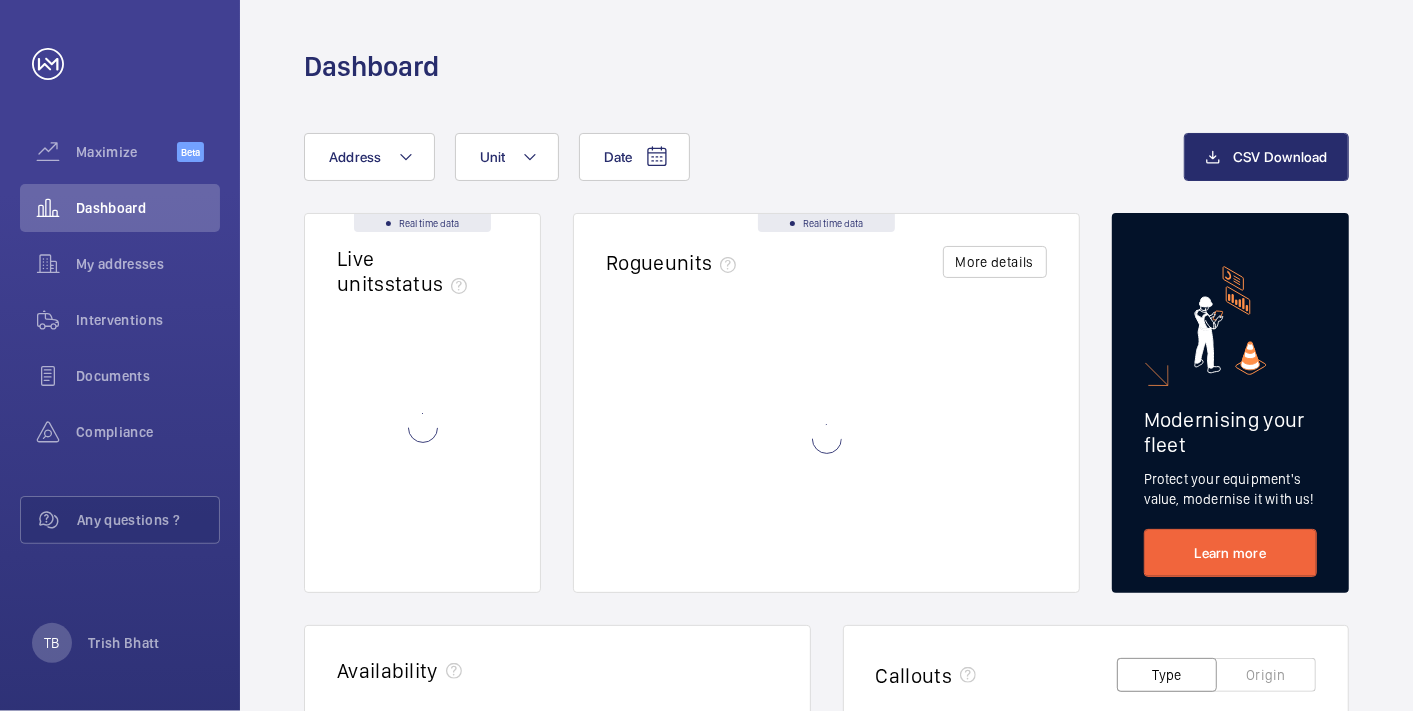 click on "Date Address Unit" 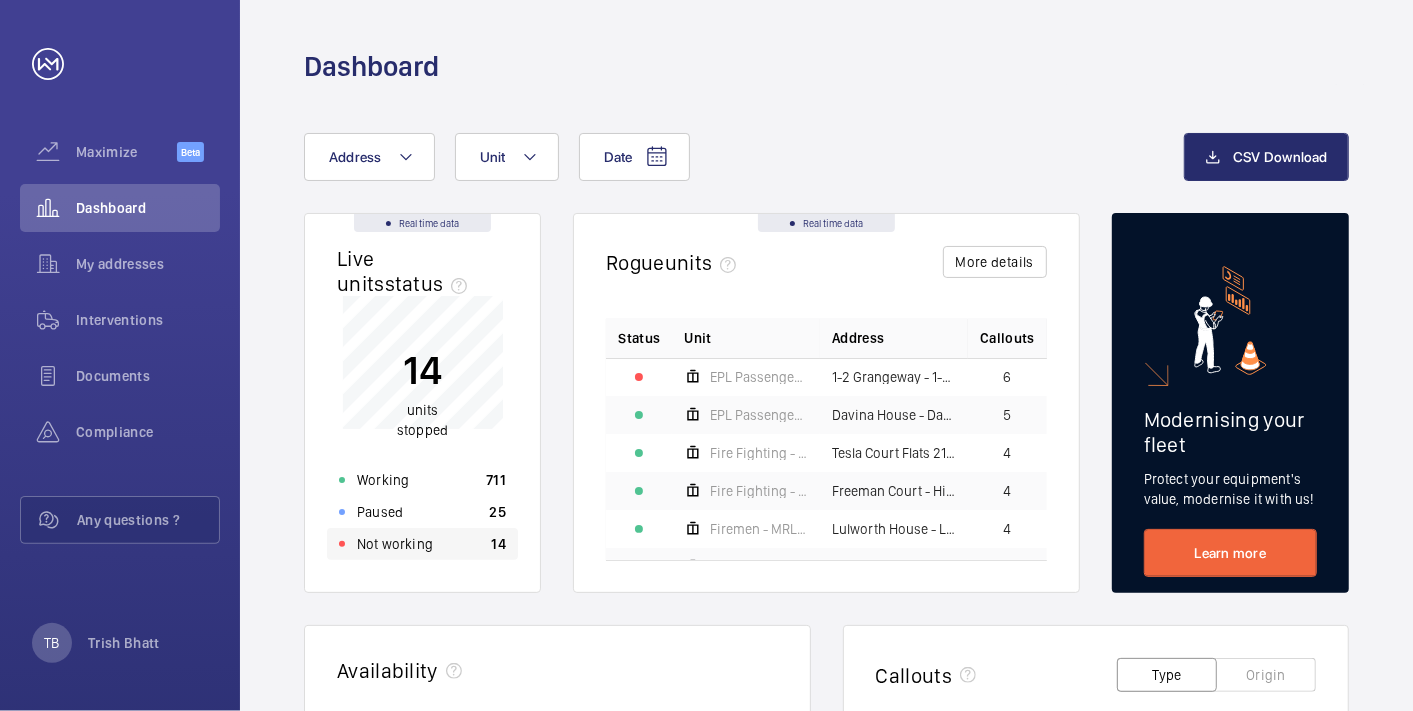 click on "Not working" 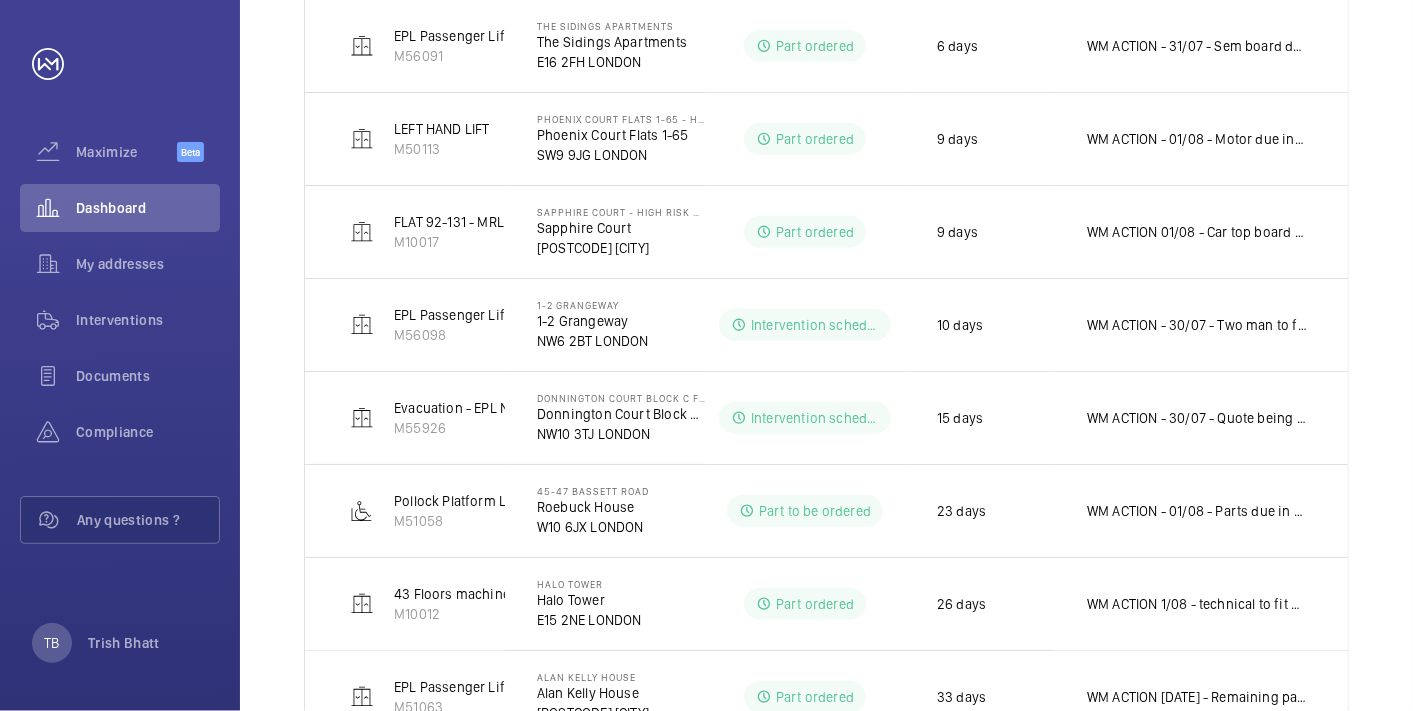 scroll, scrollTop: 874, scrollLeft: 0, axis: vertical 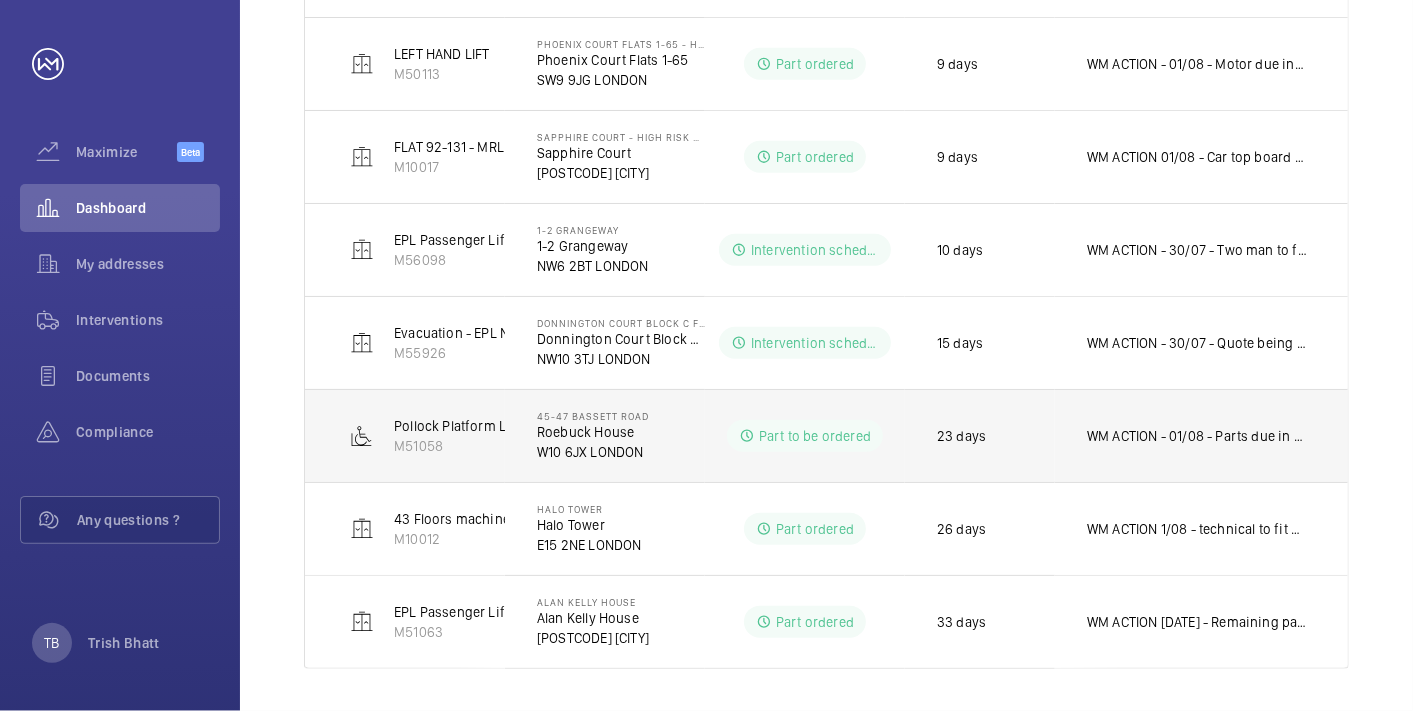 click on "WM ACTION - 01/08 - Parts due in Wednesday
30/07 - Parts due in Wednesday 6th
28/07 - chased supplier, will escalate this further
25/07 - Awaiting eta on parts
22/07 - Speaking with manufactures direct.
21/07 - Lock and prong required, chasing eta" 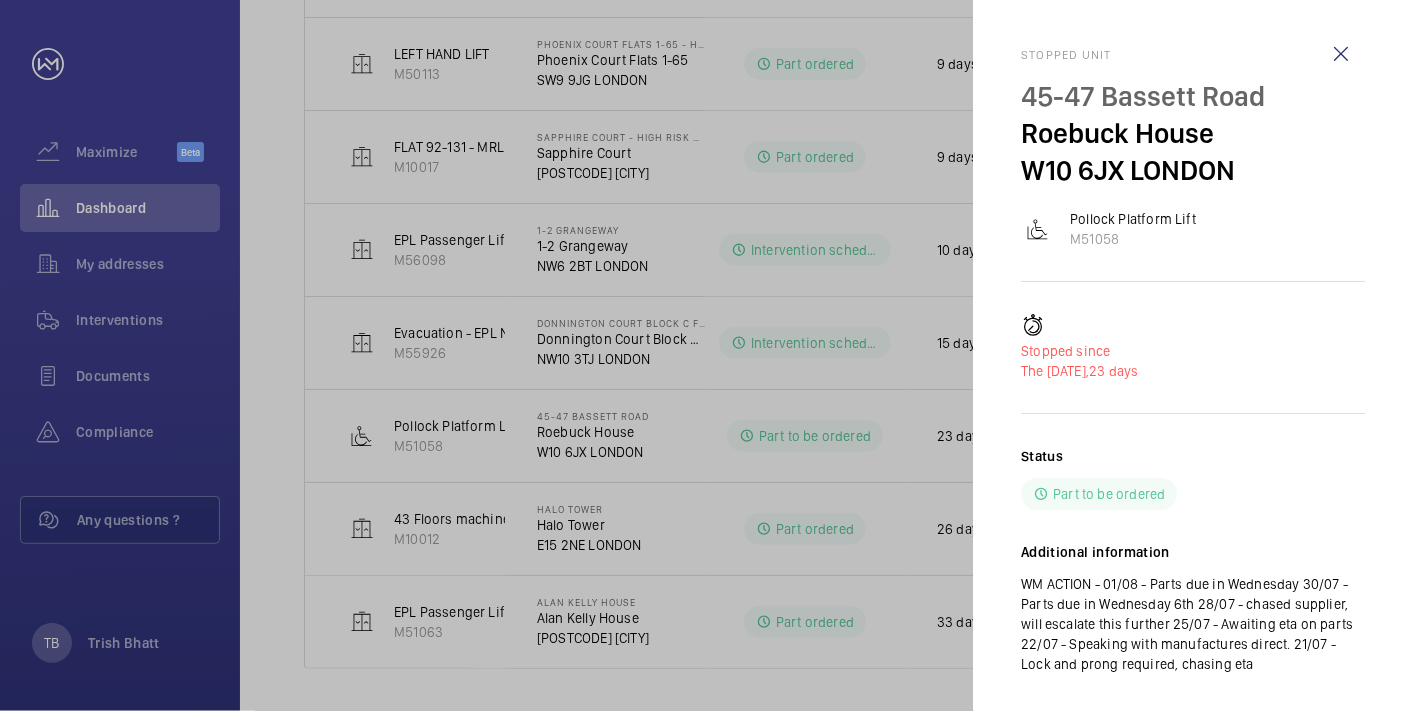 click 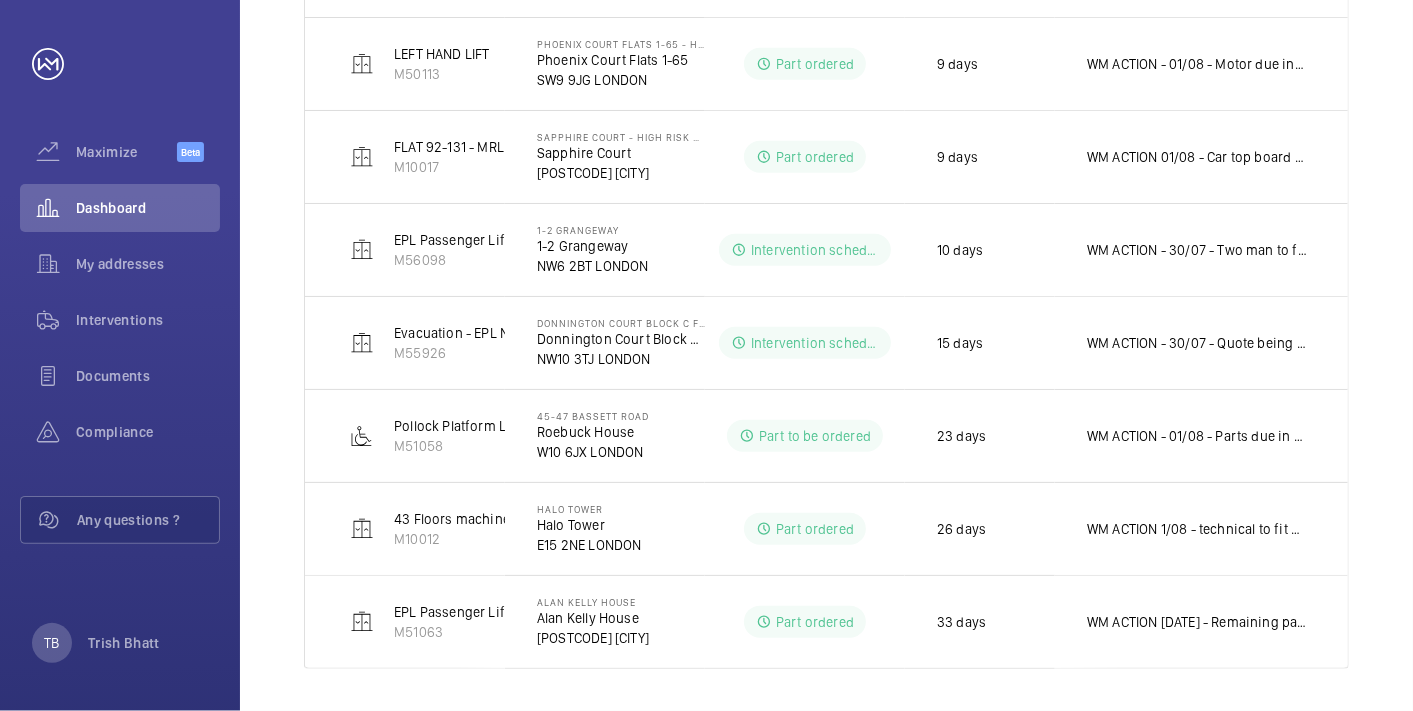 click on "Maximize Beta Dashboard My addresses Interventions Documents Compliance Any questions ? TB Trish Bhatt Maximize Beta Dashboard My addresses Interventions Documents Compliance Any questions ? T My account Back Live units status﻿ Stopped Working Paused Shutdown Breakdown Address Unit 1 – 12 of 12 Units Address Status Stopped since Additional information Evacuation - EPL No 2 Flats 22-44 Block B M55892 Donnington Court Block B Flats 22-44 - High Risk Building Donnington Court Block B Flats 22-44 [POSTCODE] [CITY] No status [NUMBER] days No comment RIGHT HAND LIFT M50112 Phoenix Court Flats 1-65 - High Risk Building Phoenix Court Flats 1-65 [POSTCODE] [CITY] No status [NUMBER] days No comment Firefighting - MRL Passenger Lift M50328 Firecrest Court Flats 20-37 - High Risk Building Firecrest Court Flats 20-37 [POSTCODE] [CITY] Part to be ordered [NUMBER] days WM ACTION - [DATE] - Sourcing part and eta
[DATE] - Attended site, New transformer is required. M50011 [NUMBER] days" 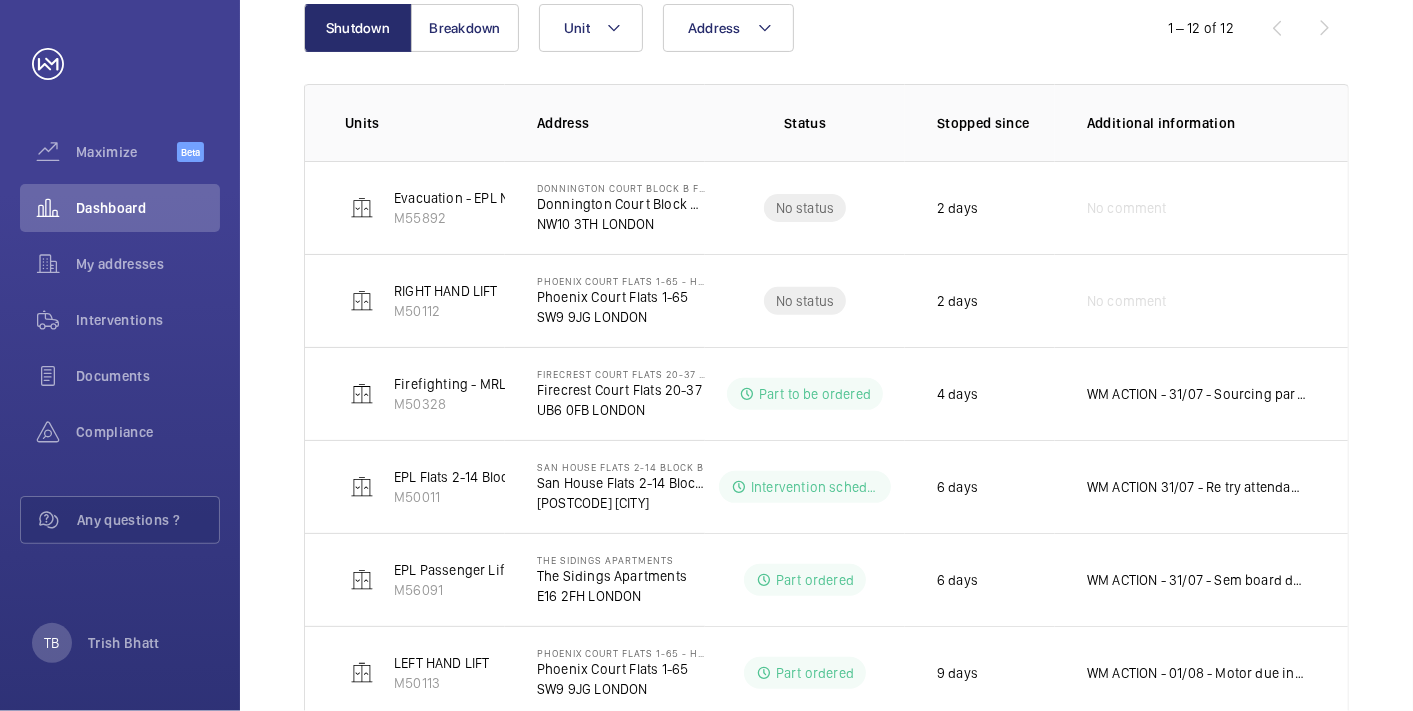 scroll, scrollTop: 0, scrollLeft: 0, axis: both 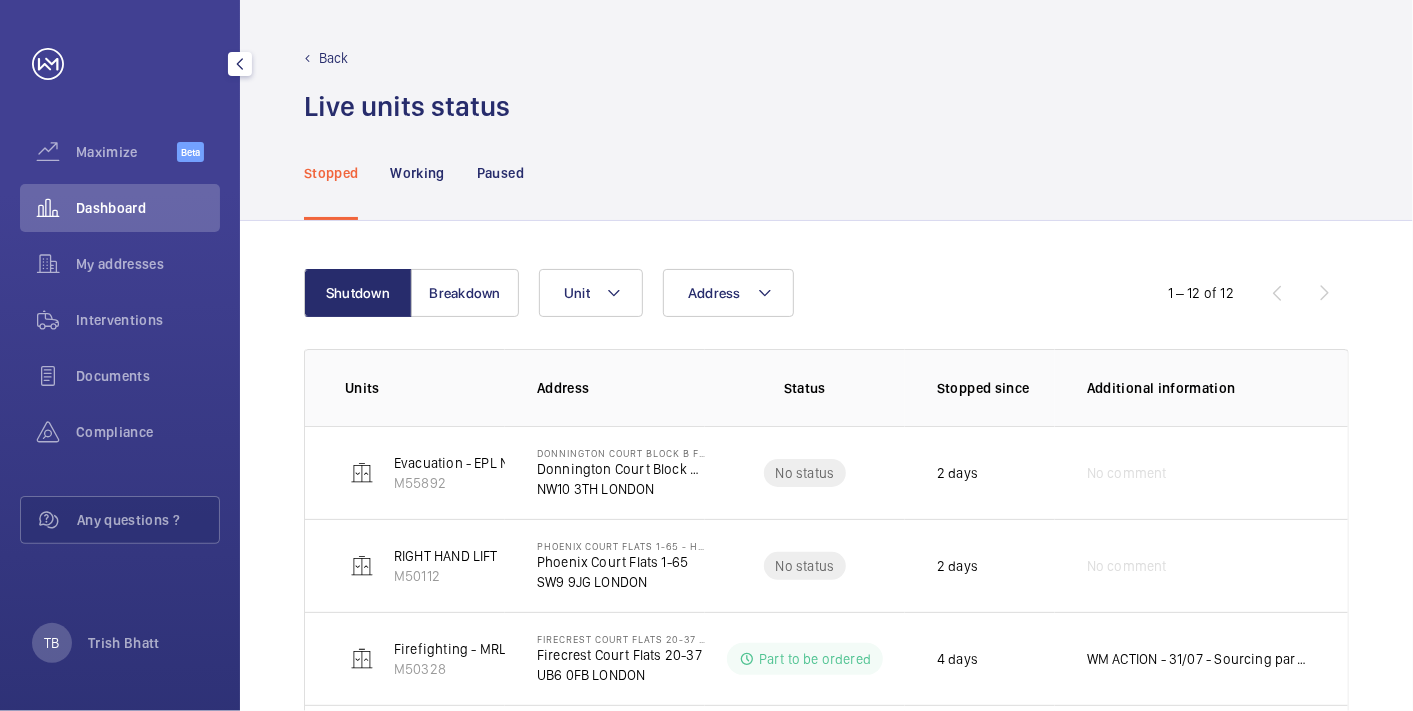 click on "Dashboard" 